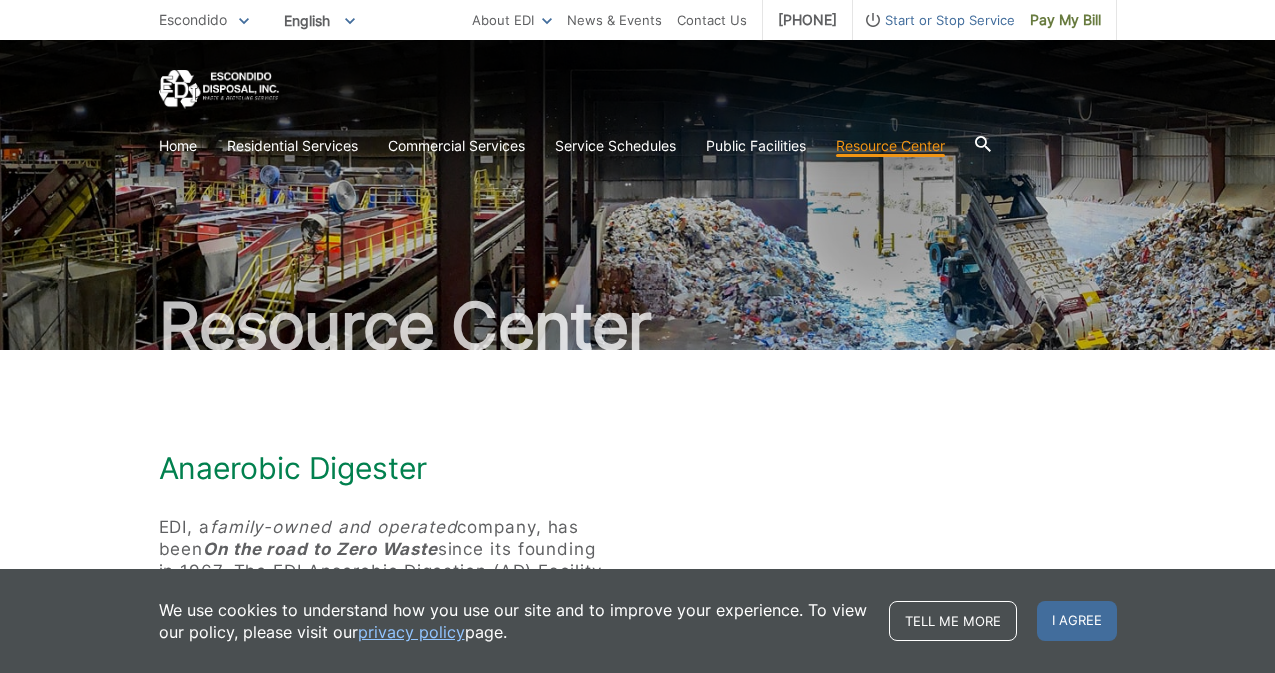 scroll, scrollTop: 0, scrollLeft: 0, axis: both 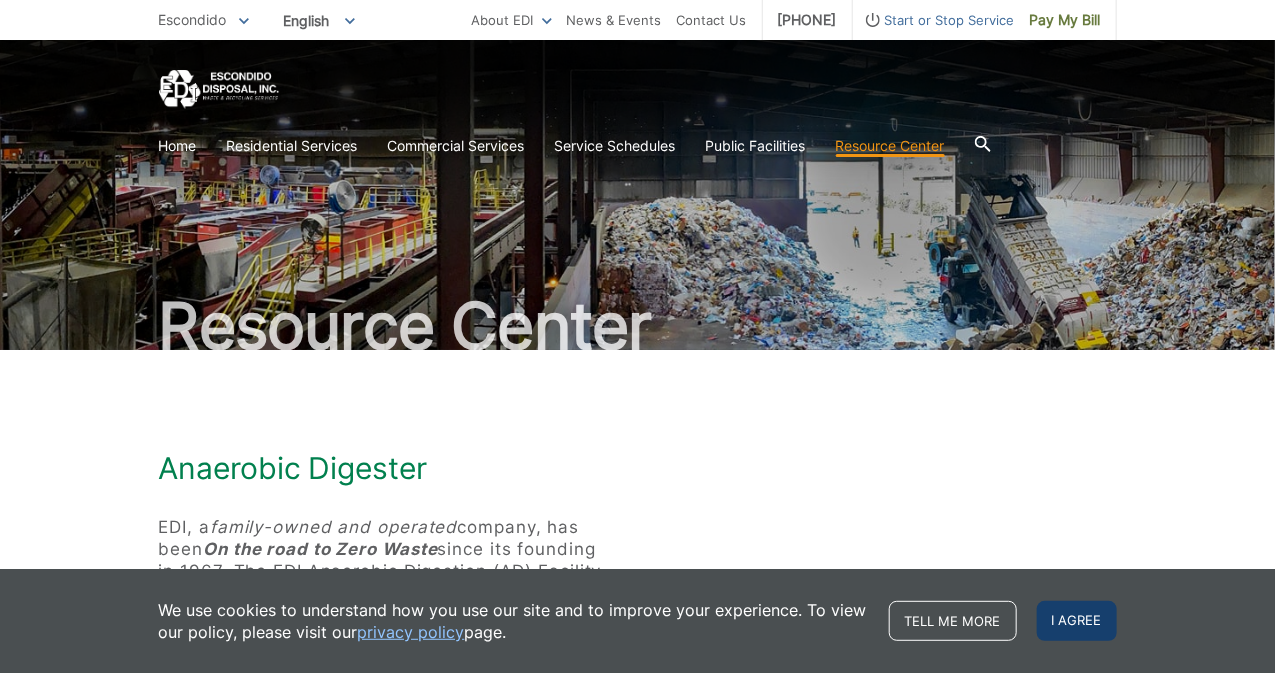 click on "I agree" at bounding box center [1077, 621] 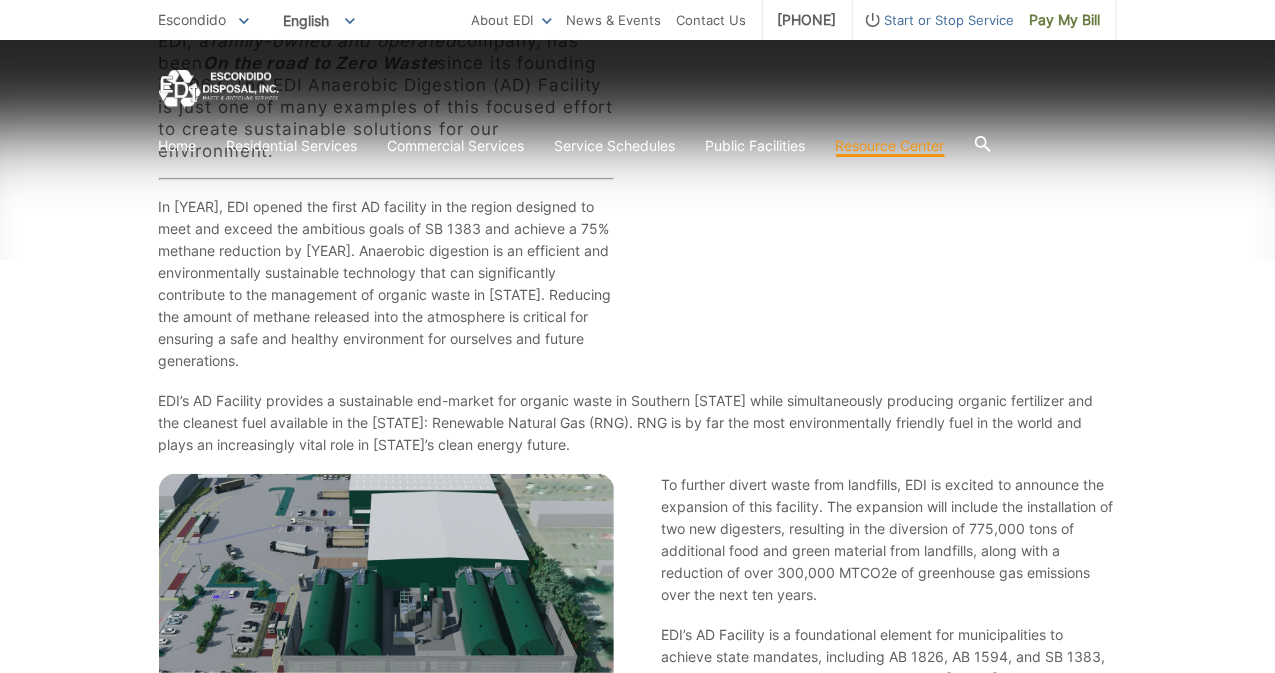 scroll, scrollTop: 489, scrollLeft: 0, axis: vertical 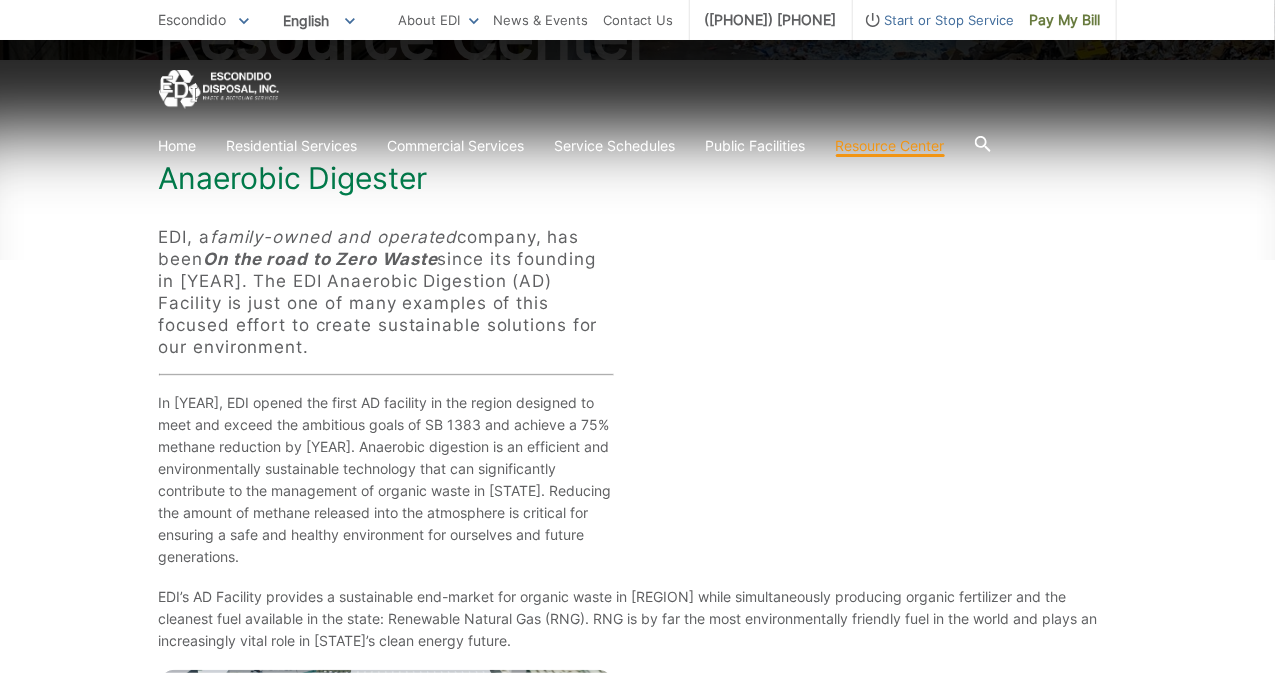 click on "In 2021, EDI opened the first AD facility in the region designed to meet and exceed the ambitious goals of SB 1383 and achieve a 75% methane reduction by 2025. Anaerobic digestion is an efficient and environmentally sustainable technology that can significantly contribute to the management of organic waste in California. Reducing the amount of methane released into the atmosphere is critical for ensuring a safe and healthy environment for ourselves and future generations." at bounding box center (386, 480) 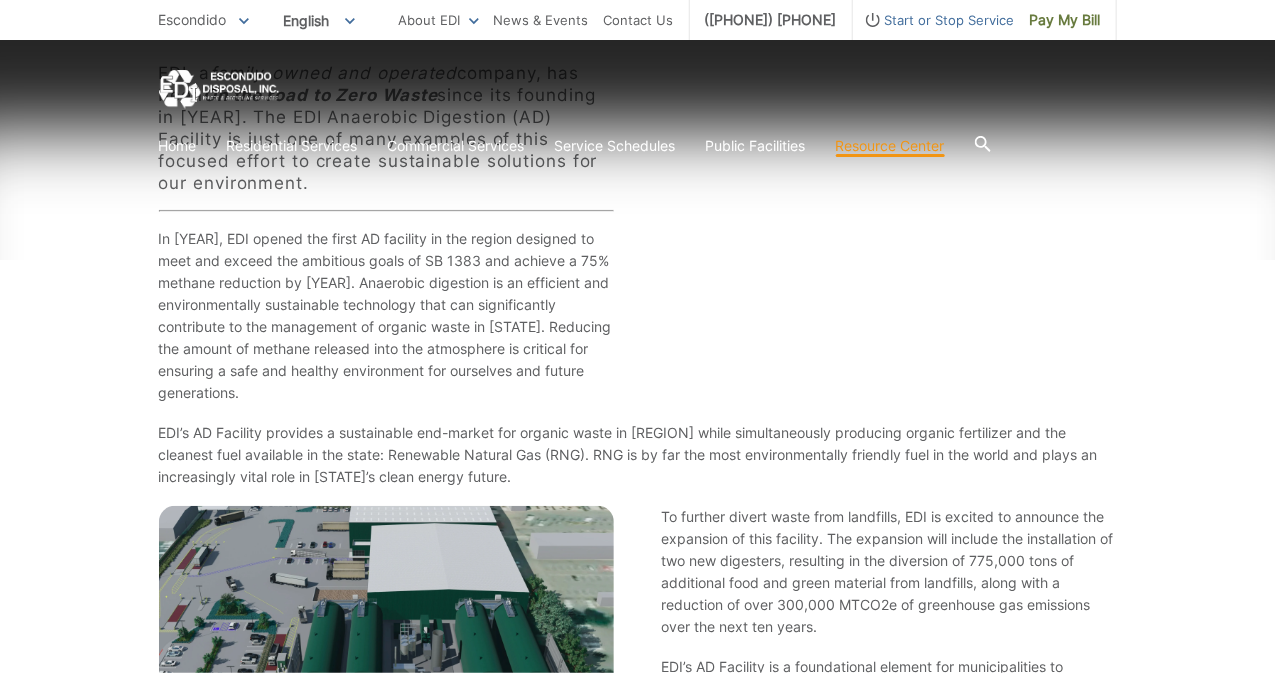scroll, scrollTop: 466, scrollLeft: 0, axis: vertical 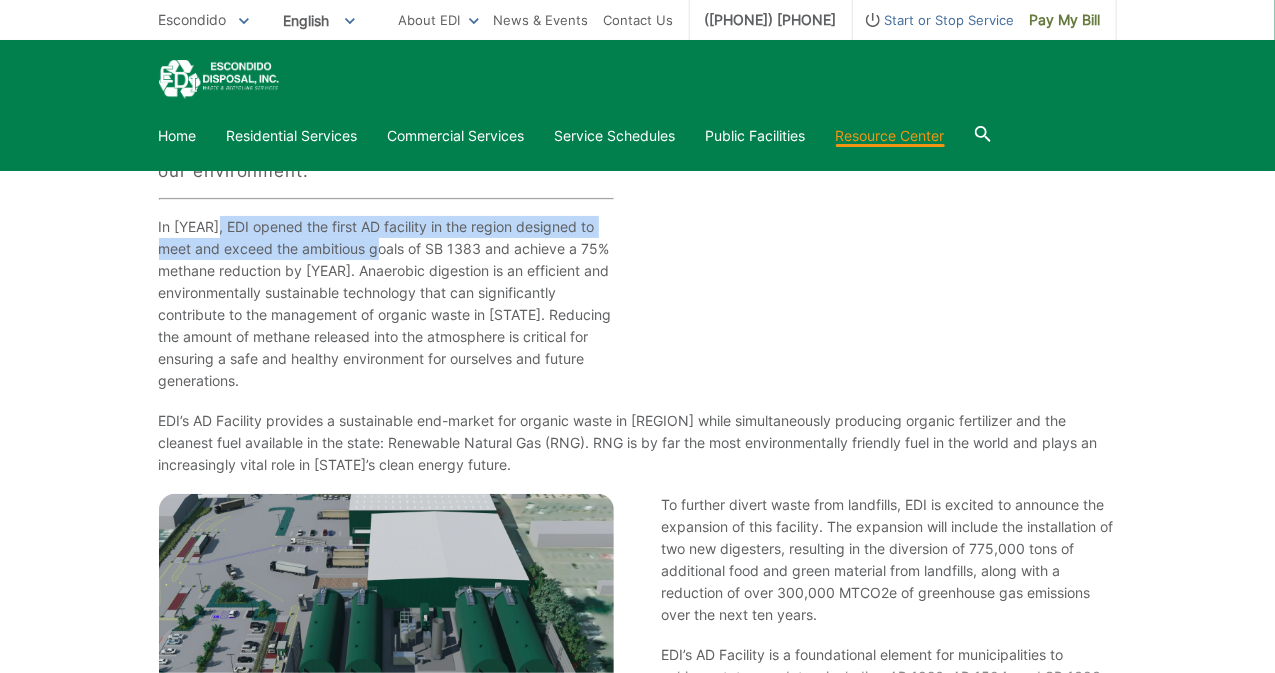 drag, startPoint x: 213, startPoint y: 222, endPoint x: 394, endPoint y: 259, distance: 184.74306 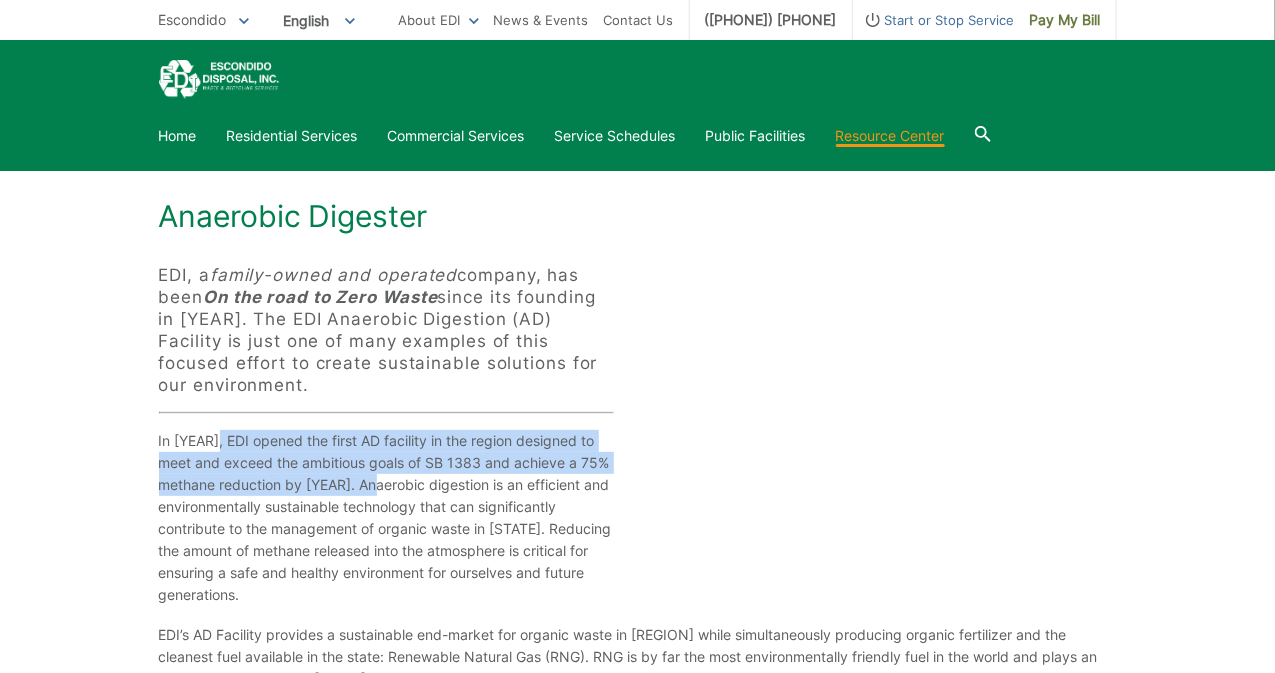 scroll, scrollTop: 249, scrollLeft: 0, axis: vertical 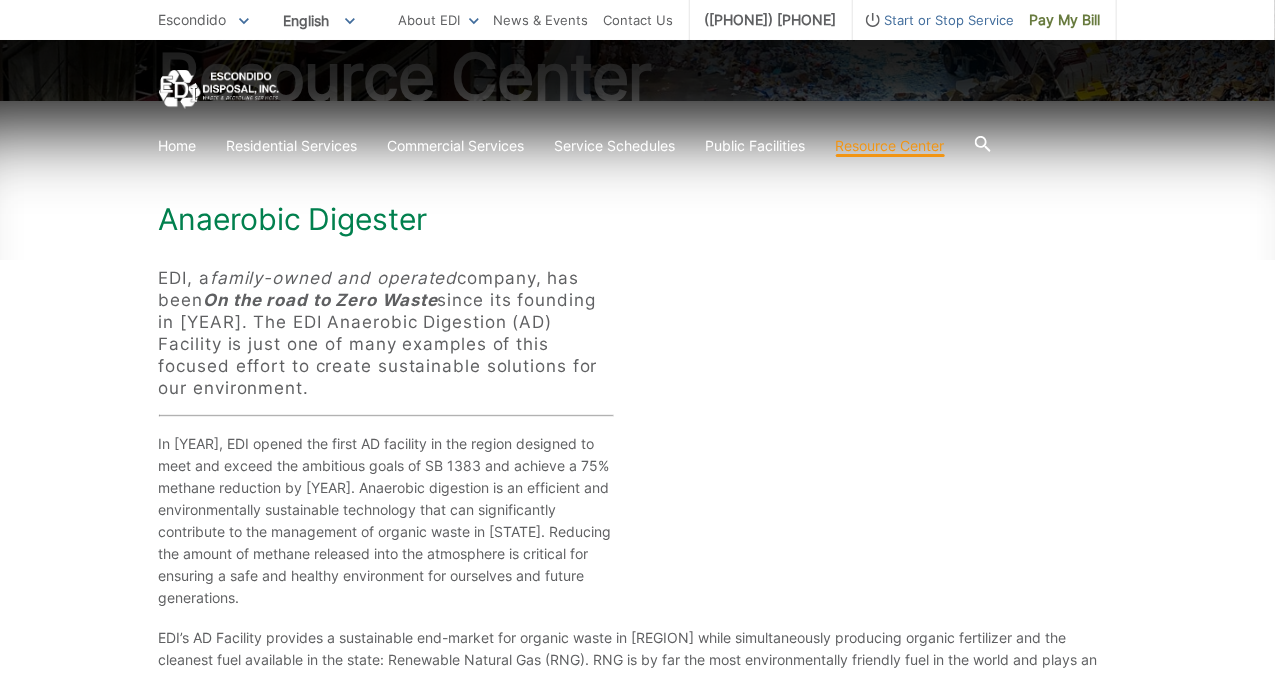 click on "EDI, a  family-owned and operated  company, has been  On the road to Zero Waste  since its founding in 1967. The EDI Anaerobic Digestion (AD) Facility is just one of many examples of this focused effort to create sustainable solutions for our environment." at bounding box center [386, 333] 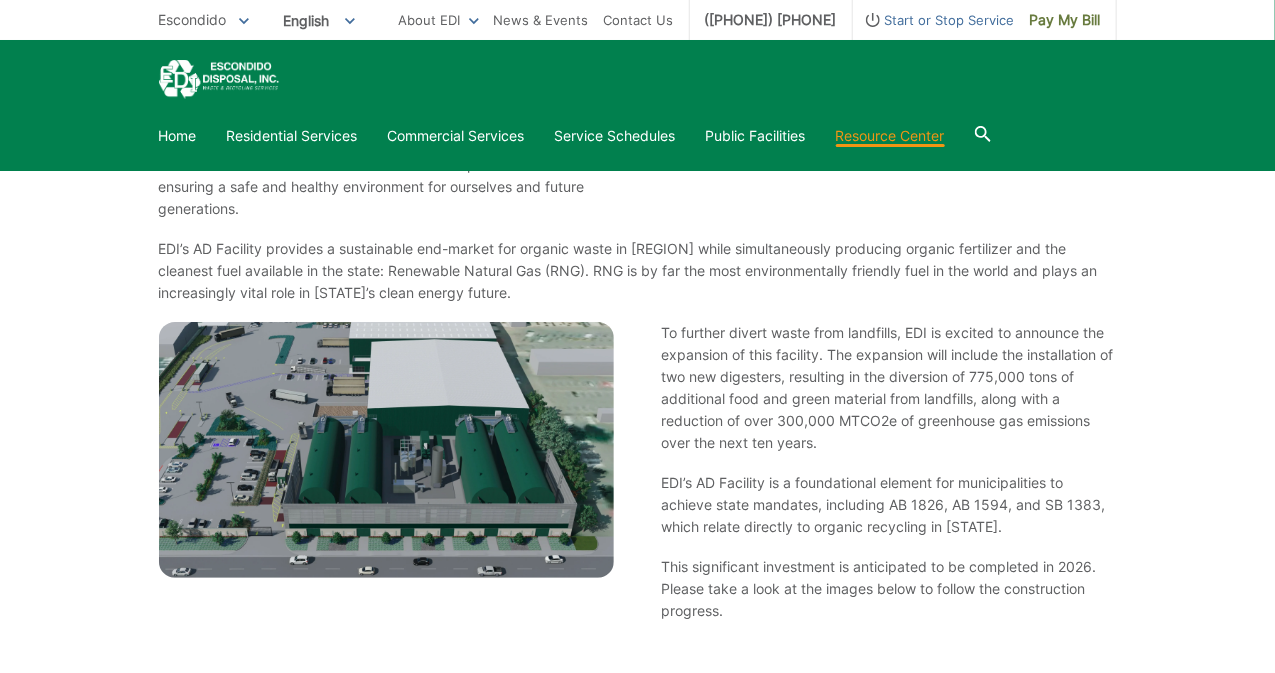scroll, scrollTop: 638, scrollLeft: 0, axis: vertical 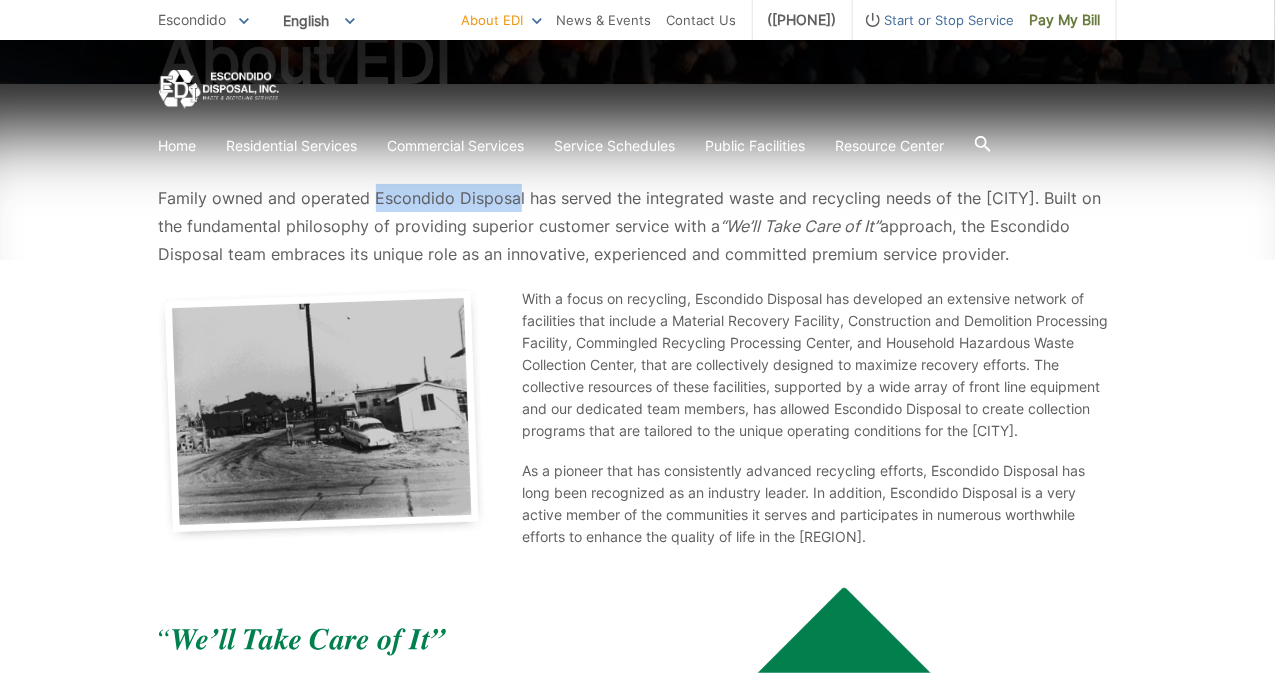 drag, startPoint x: 372, startPoint y: 189, endPoint x: 513, endPoint y: 196, distance: 141.17365 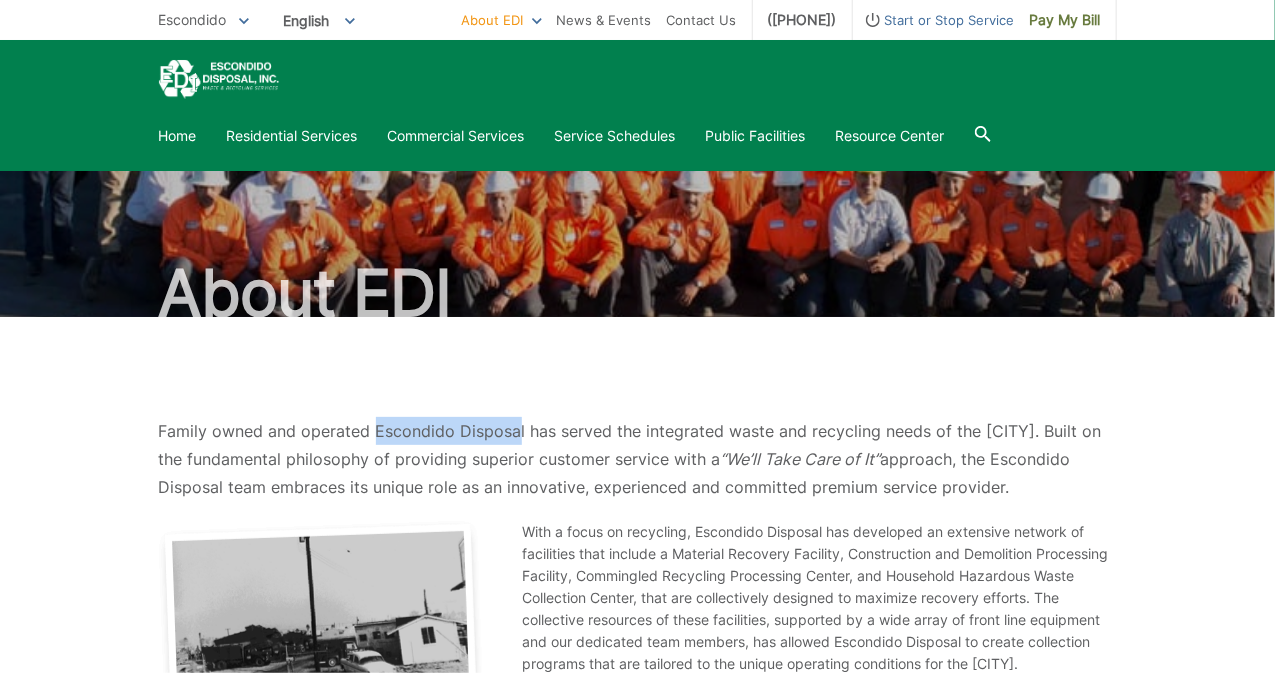 scroll, scrollTop: 21, scrollLeft: 0, axis: vertical 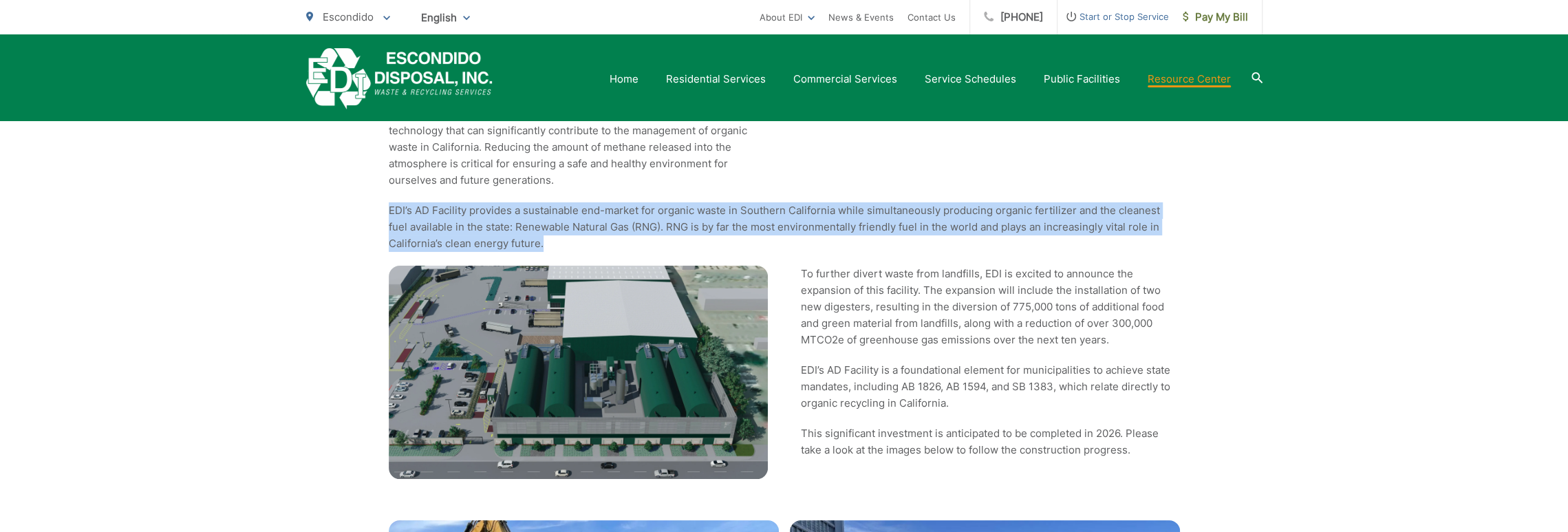 drag, startPoint x: 387, startPoint y: 206, endPoint x: 565, endPoint y: 238, distance: 180.85353 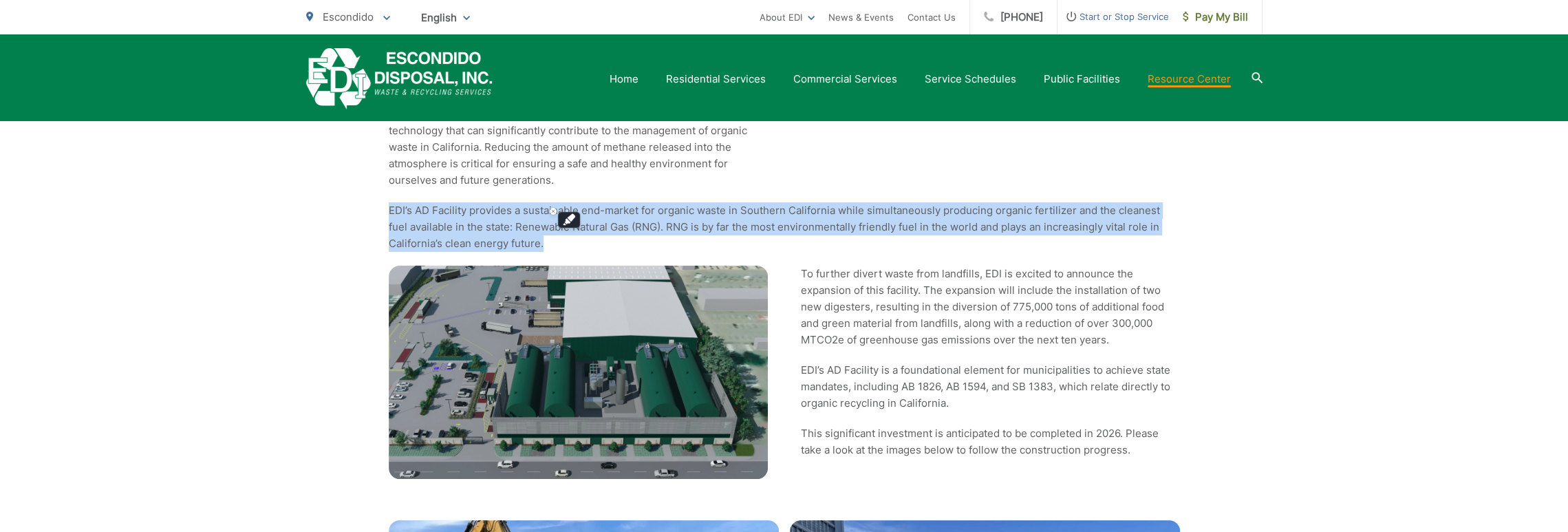 copy on "EDI’s AD Facility provides a sustainable end-market for organic waste in Southern California while simultaneously producing organic fertilizer and the cleanest fuel available in the state: Renewable Natural Gas (RNG). RNG is by far the most environmentally friendly fuel in the world and plays an increasingly vital role in California’s clean energy future." 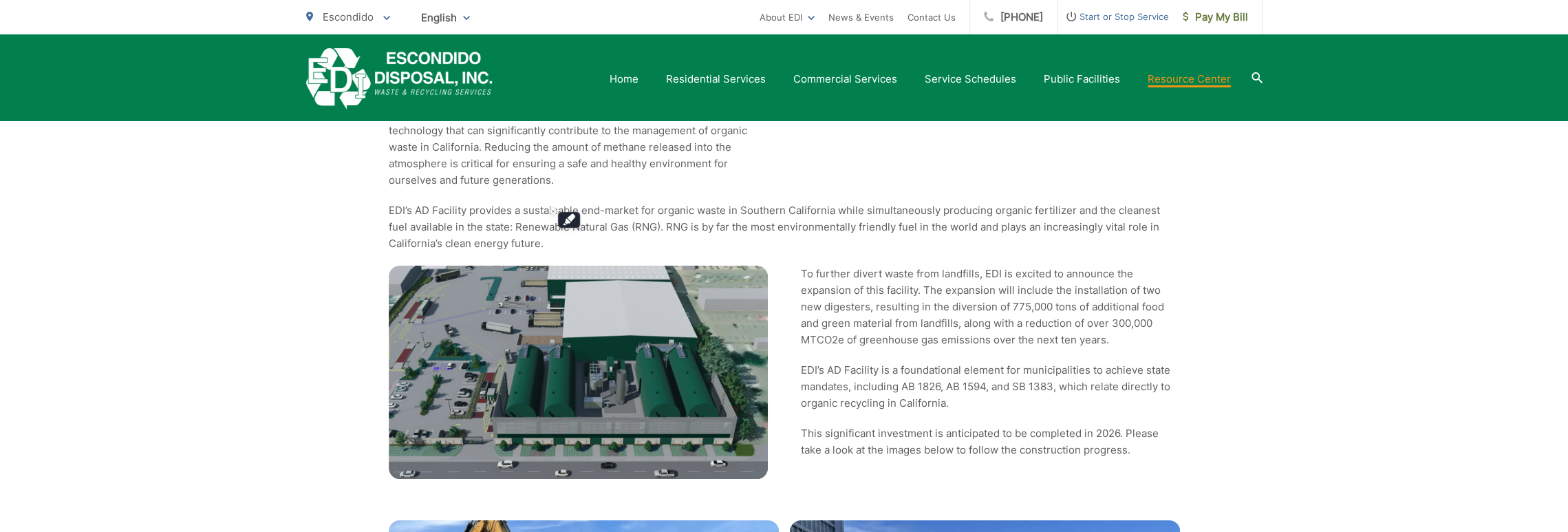 click on "To further divert waste from landfills, EDI is excited to announce the expansion of this facility. The expansion will include the installation of two new digesters, resulting in the diversion of 775,000 tons of additional food and green material from landfills, along with a reduction of over 300,000 MTCO2e of greenhouse gas emissions over the next ten years." at bounding box center [990, 307] 